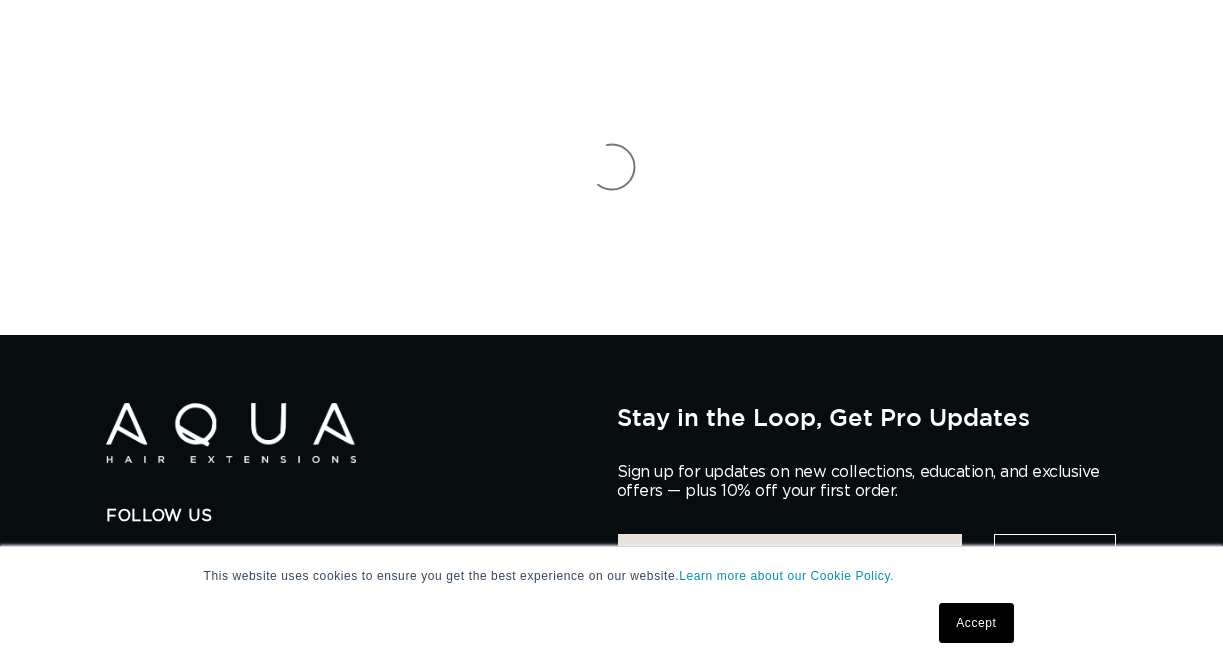 scroll, scrollTop: 0, scrollLeft: 0, axis: both 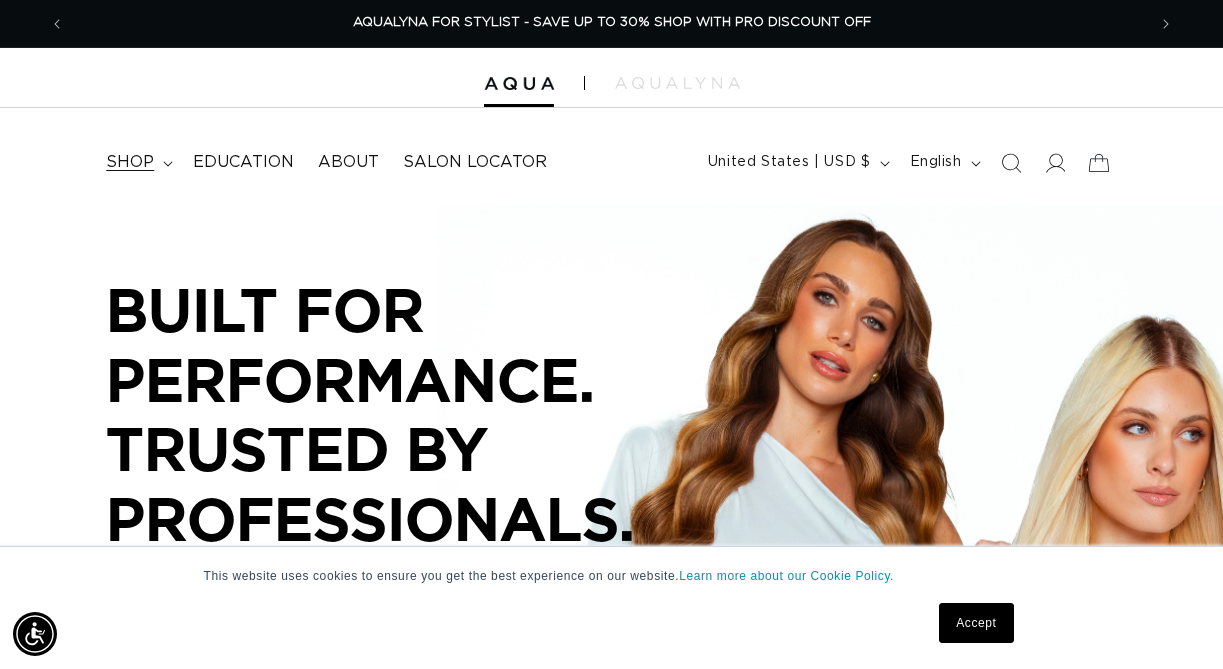 click 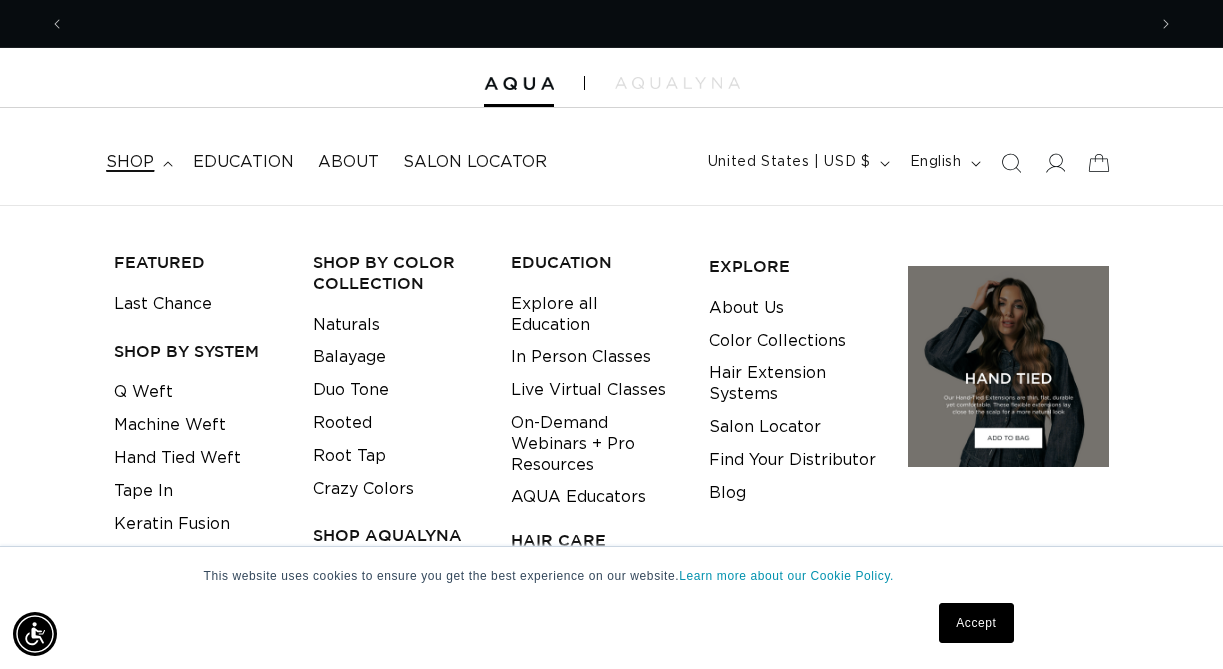 scroll, scrollTop: 0, scrollLeft: 1081, axis: horizontal 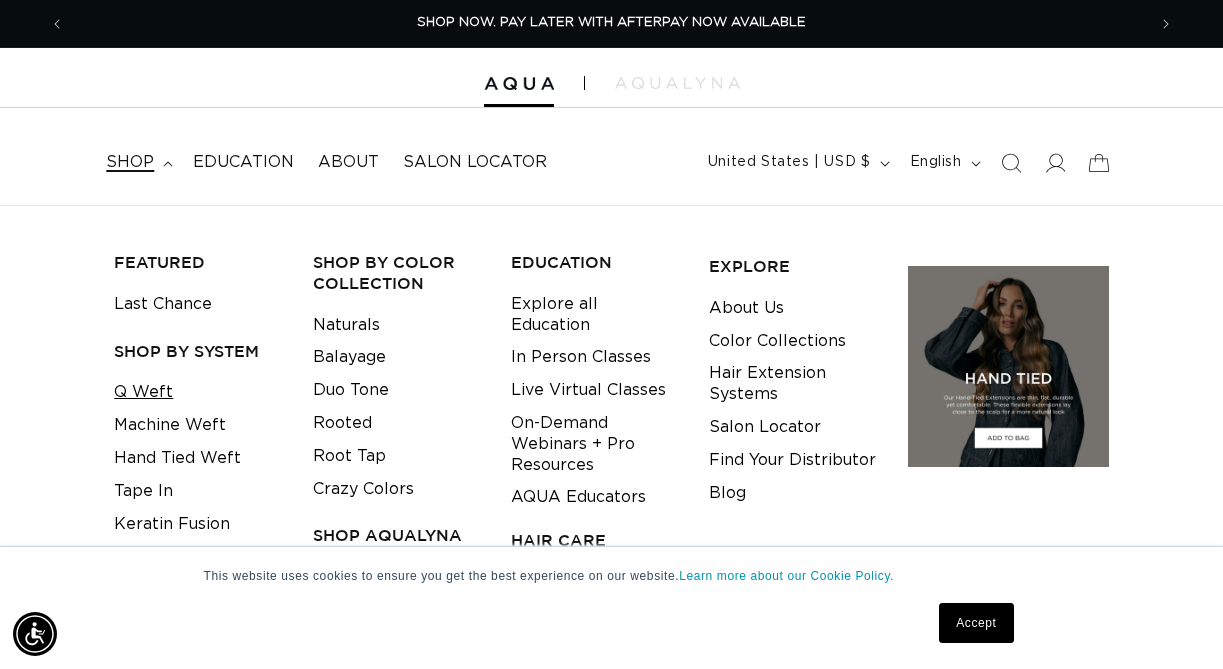 click on "Q Weft" at bounding box center (143, 392) 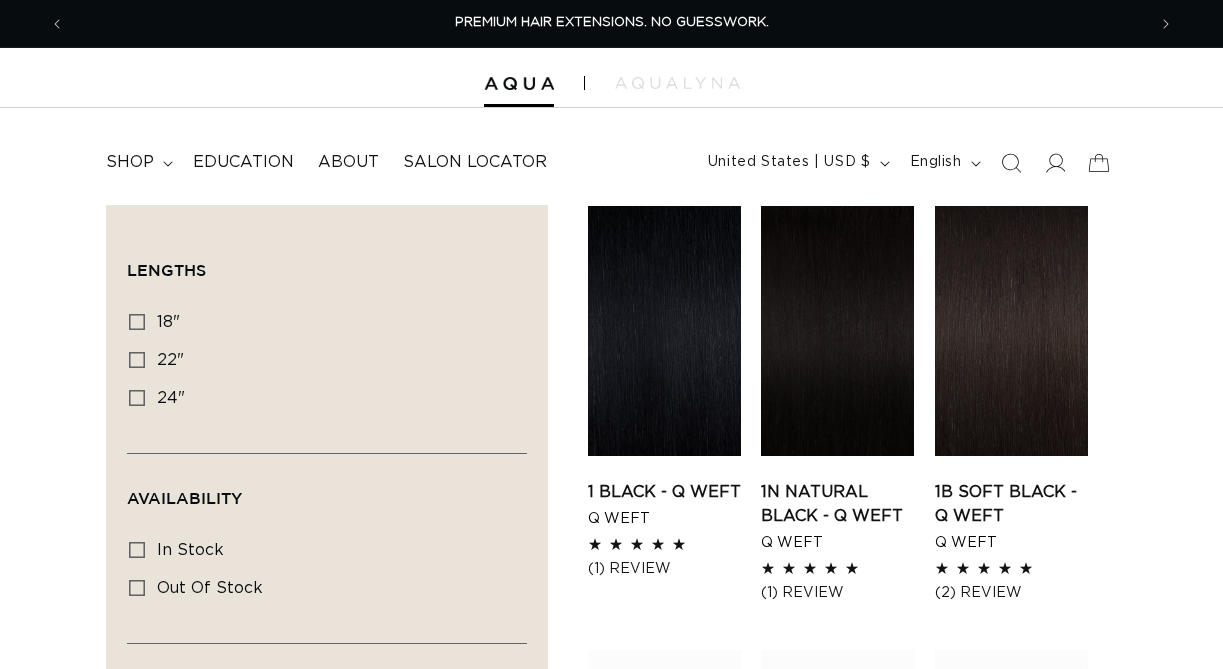 scroll, scrollTop: 0, scrollLeft: 0, axis: both 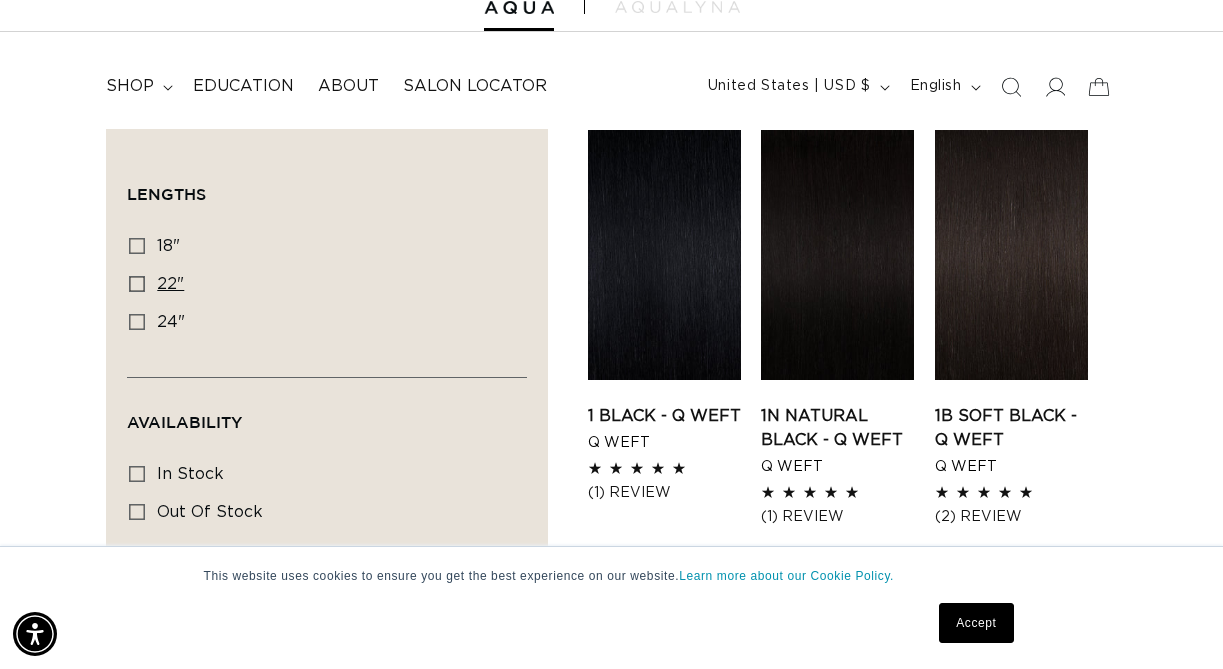 click 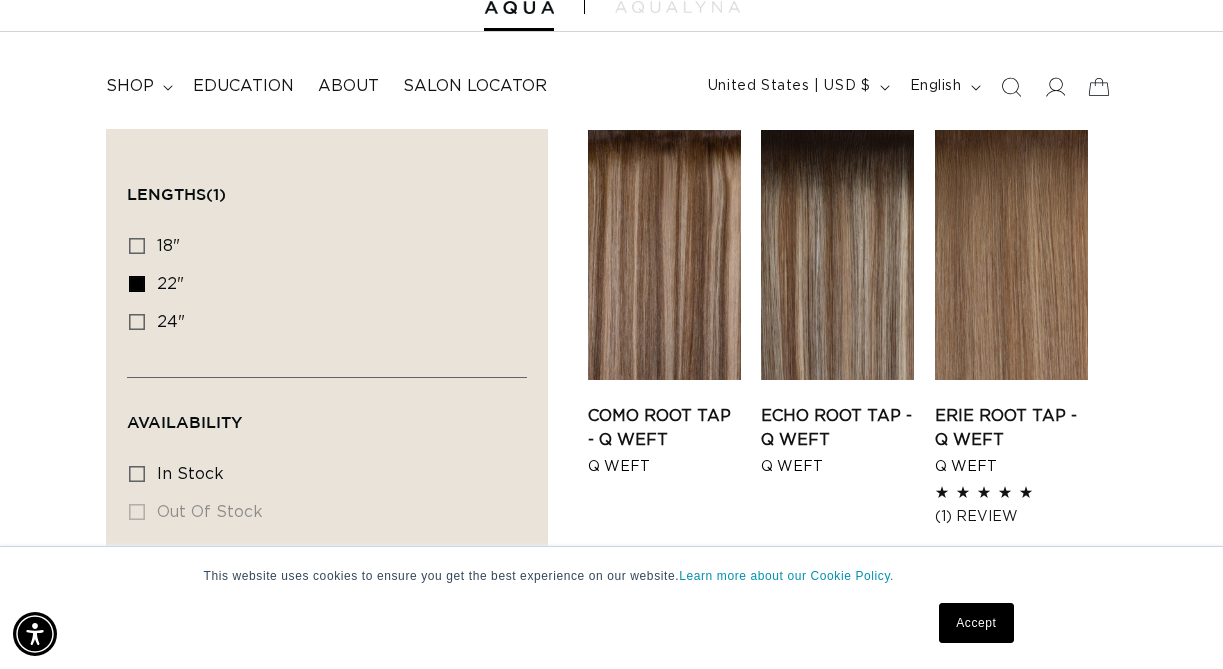 scroll, scrollTop: 0, scrollLeft: 1081, axis: horizontal 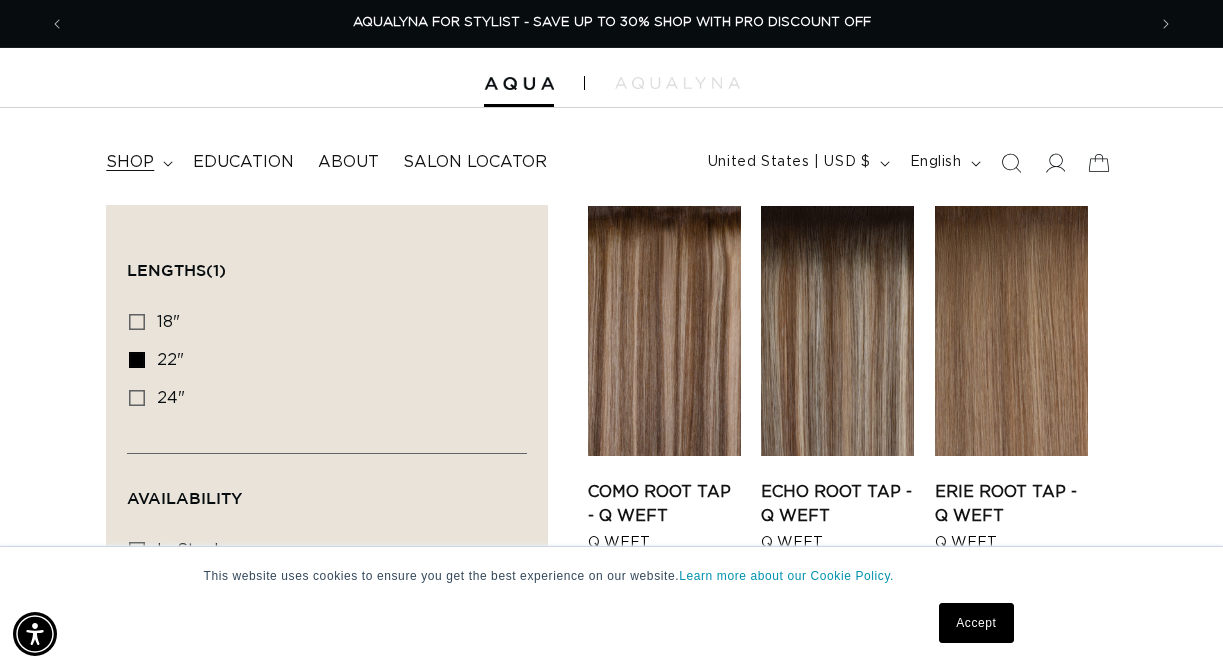 click on "shop" at bounding box center (130, 162) 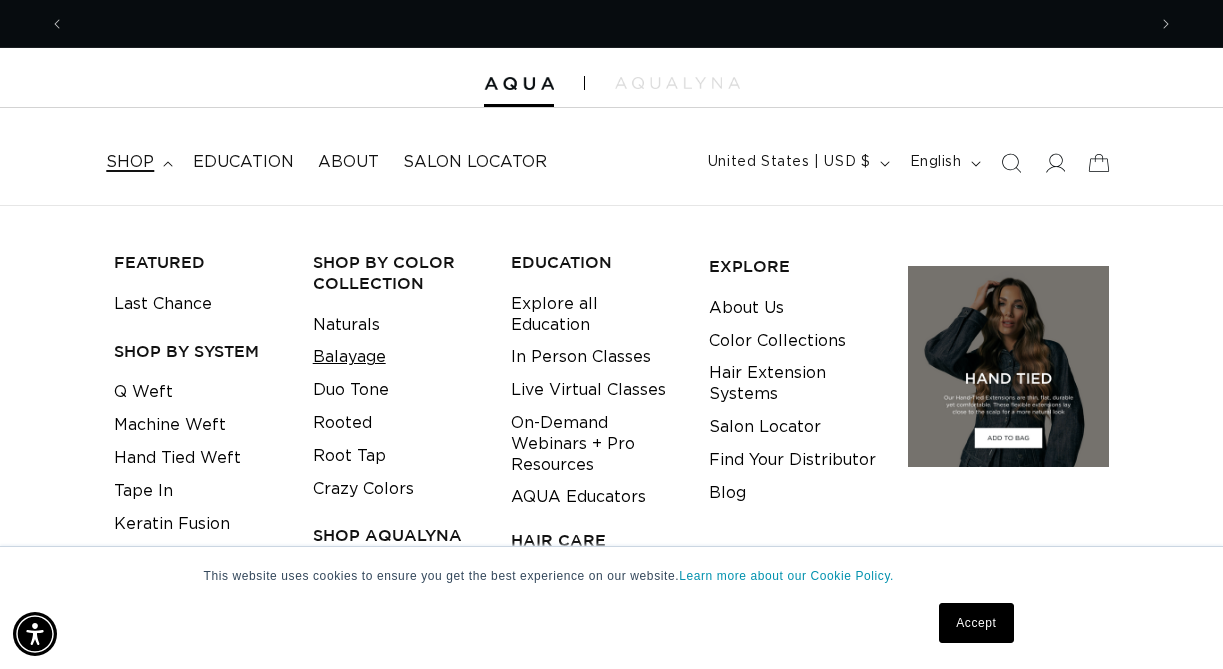 scroll, scrollTop: 0, scrollLeft: 2162, axis: horizontal 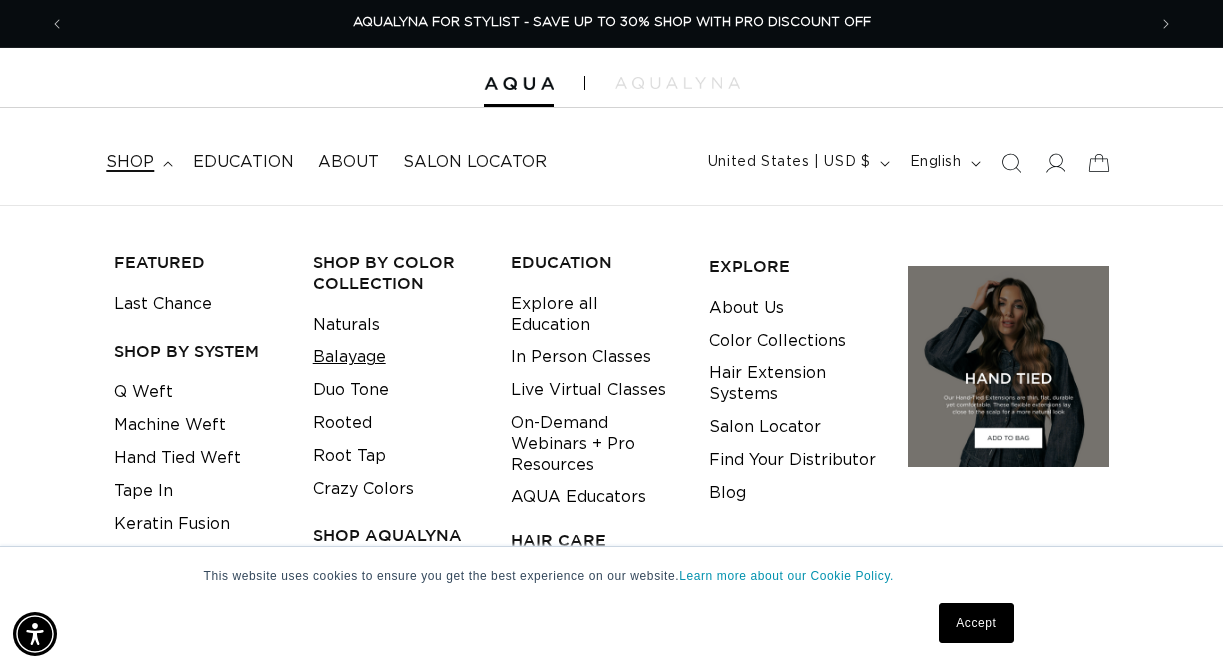 click on "Balayage" at bounding box center (349, 357) 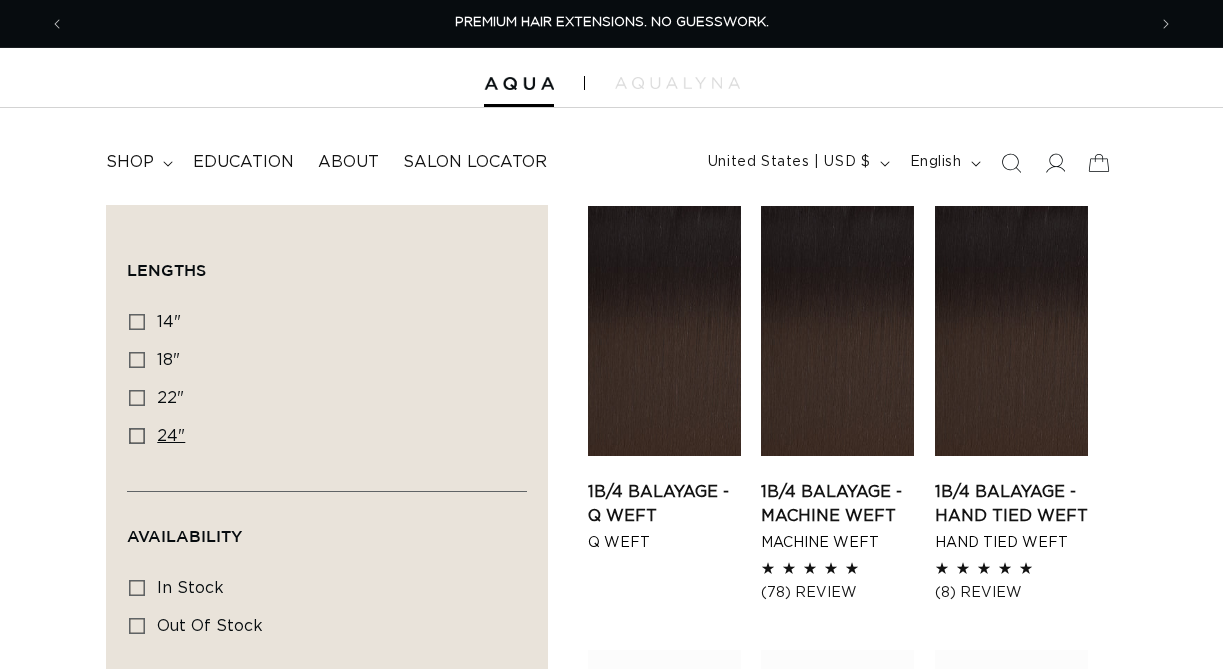 scroll, scrollTop: 0, scrollLeft: 0, axis: both 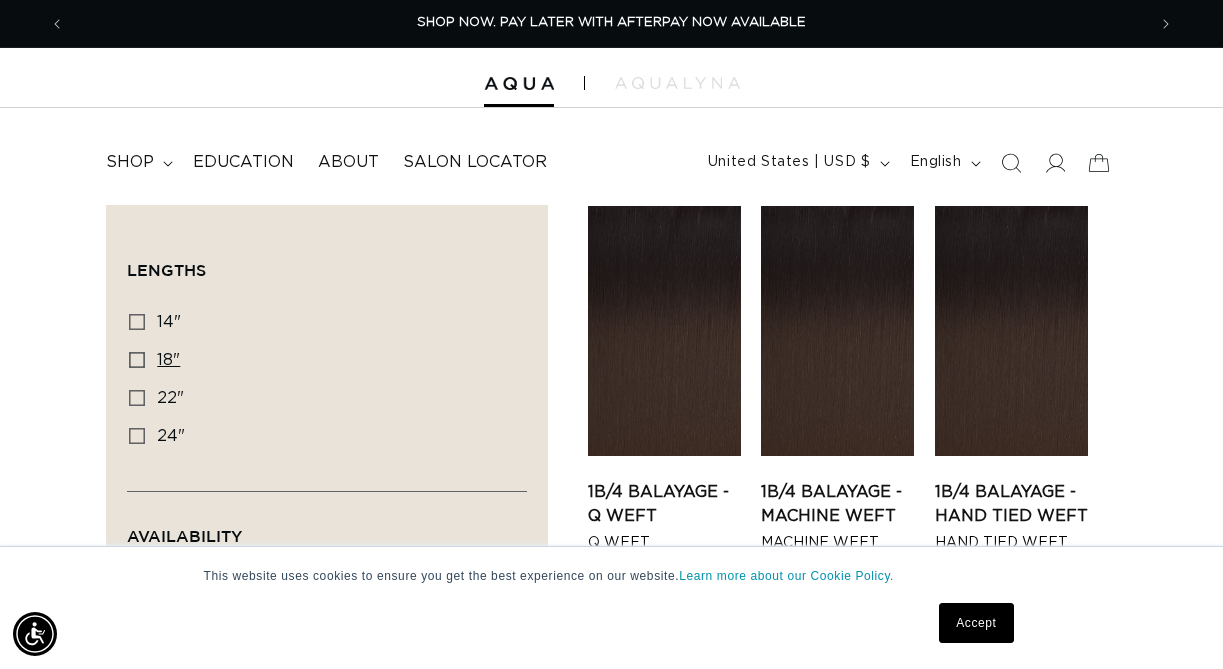 click 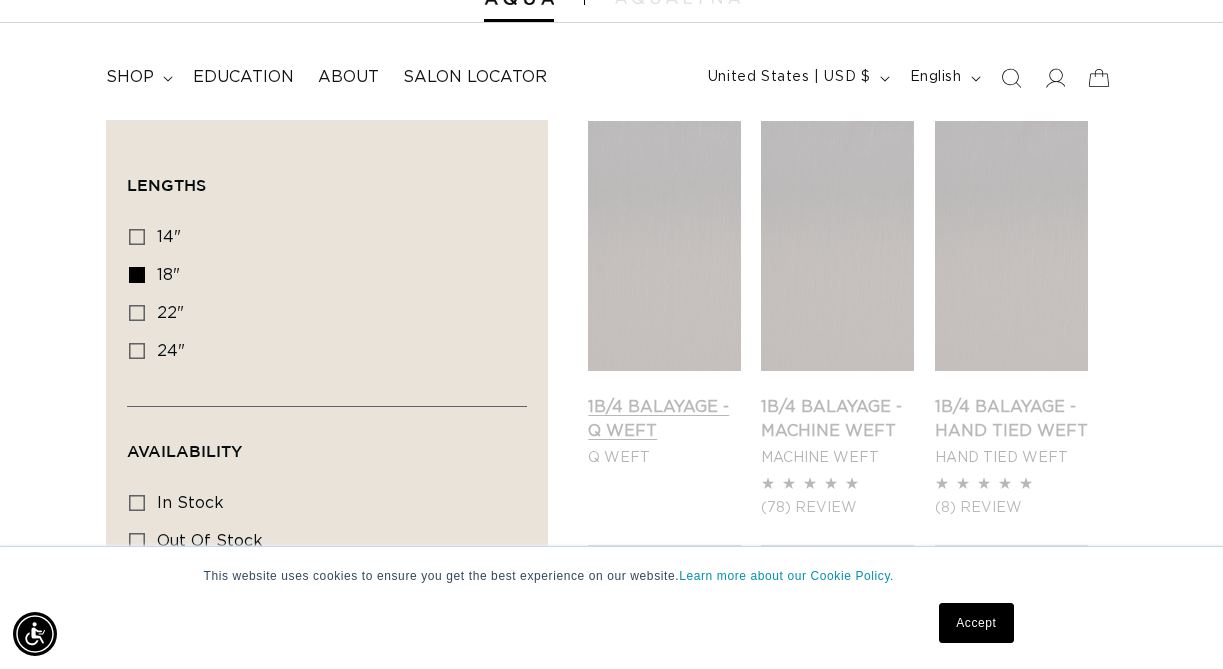 scroll, scrollTop: 87, scrollLeft: 0, axis: vertical 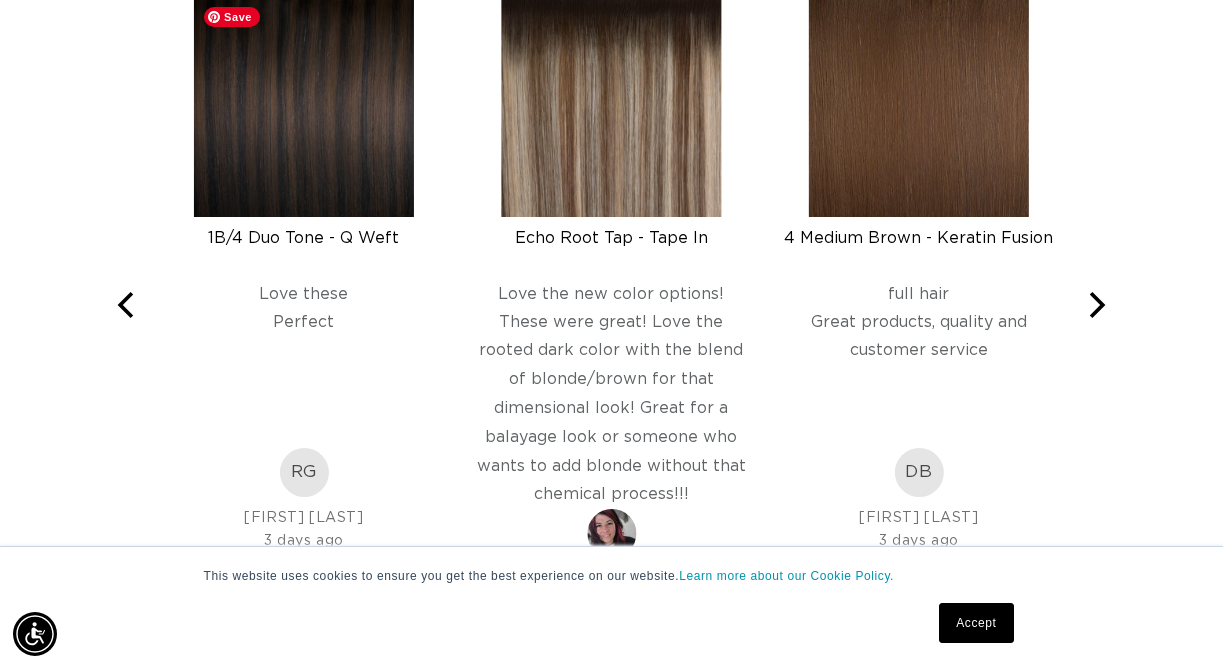 click at bounding box center (304, 107) 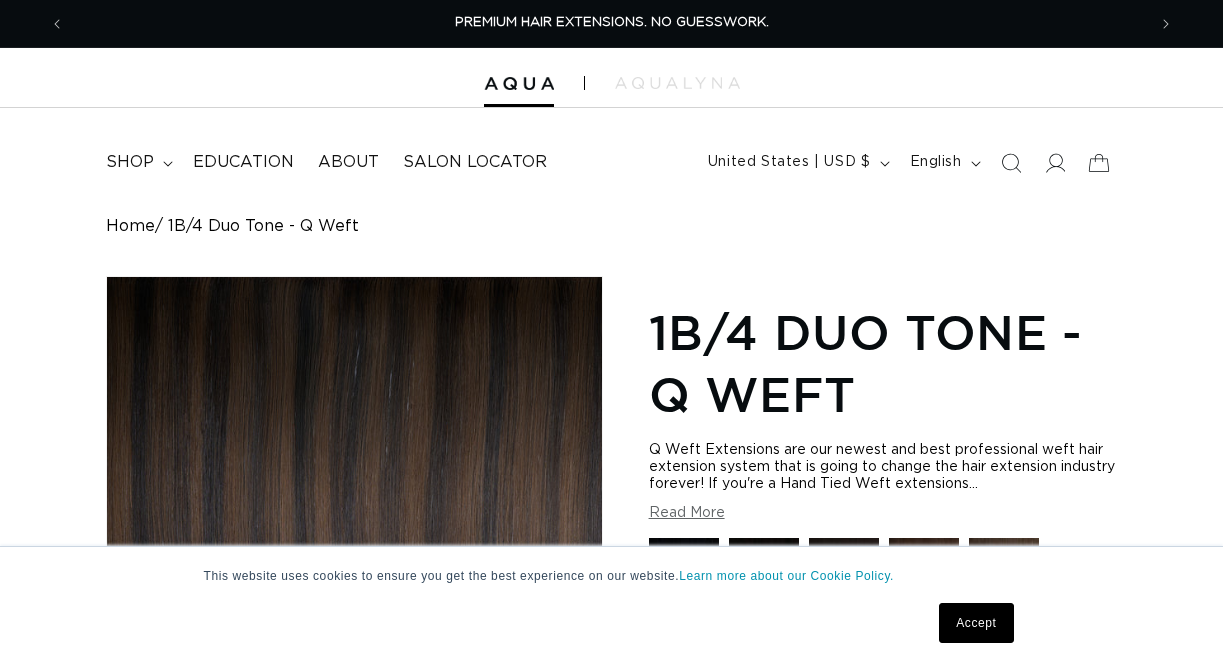 scroll, scrollTop: 0, scrollLeft: 0, axis: both 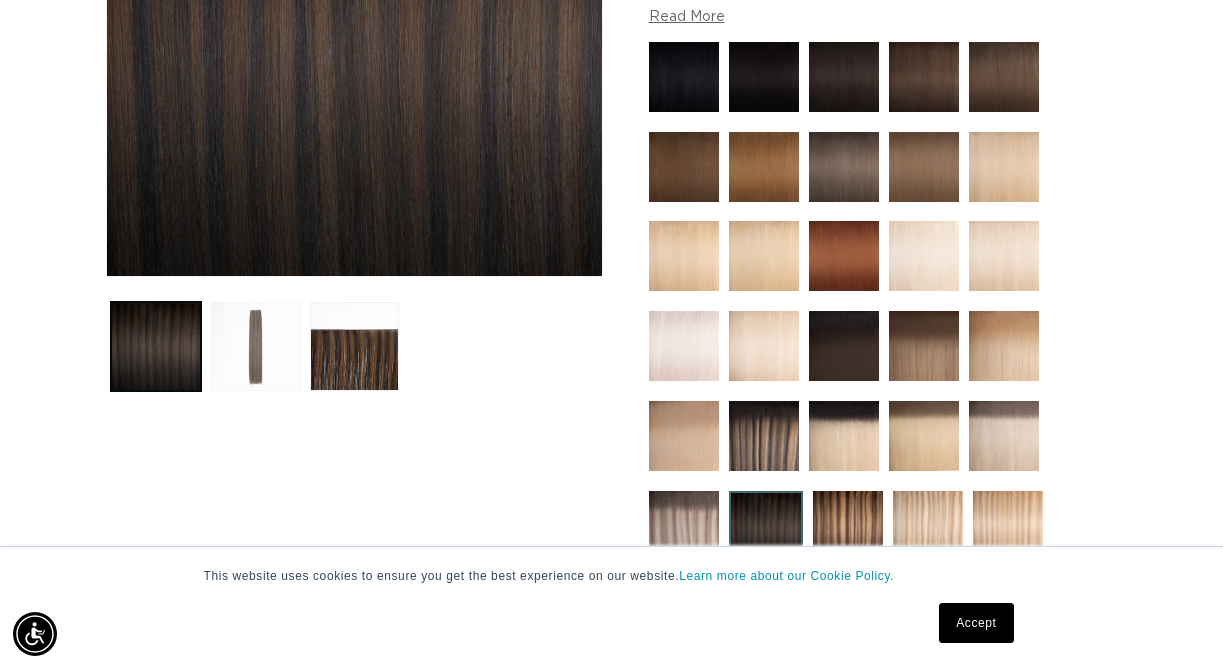 click at bounding box center (255, 346) 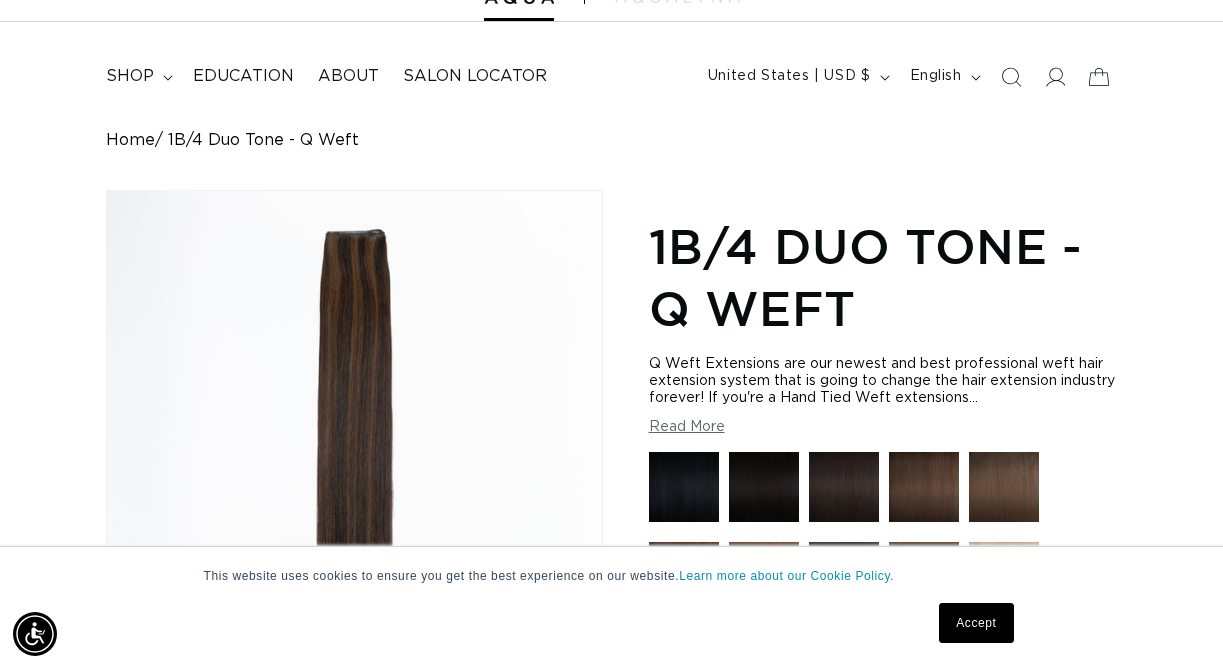 scroll, scrollTop: 0, scrollLeft: 0, axis: both 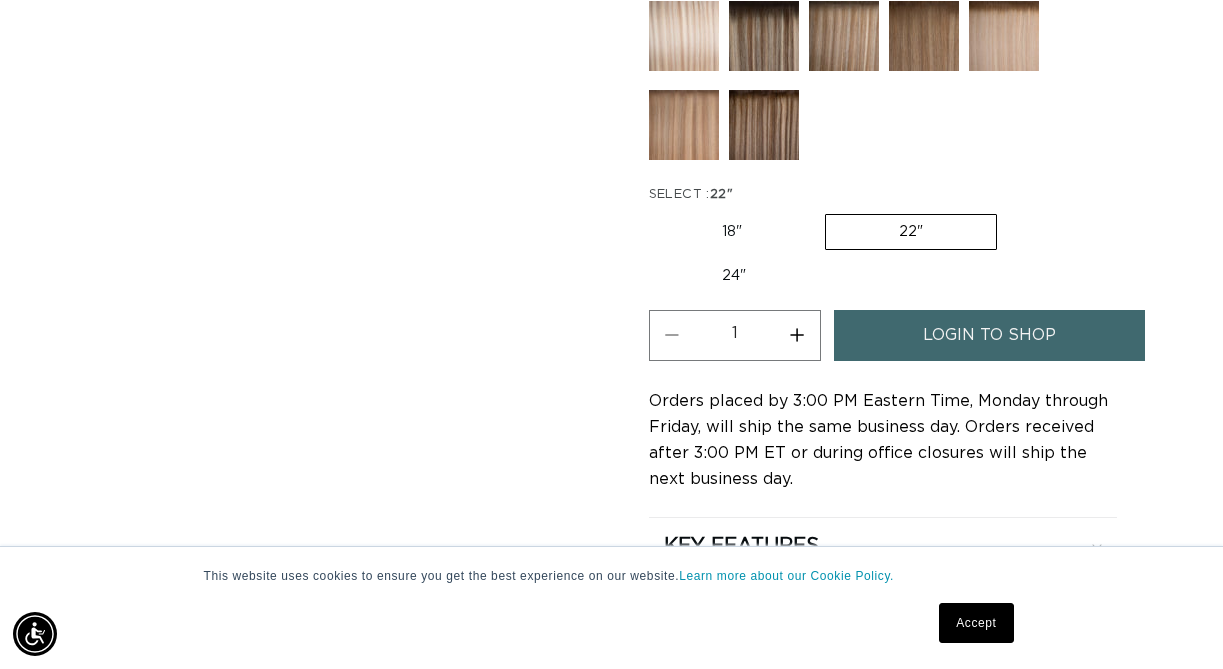 click on "22" Variant sold out or unavailable" at bounding box center (911, 232) 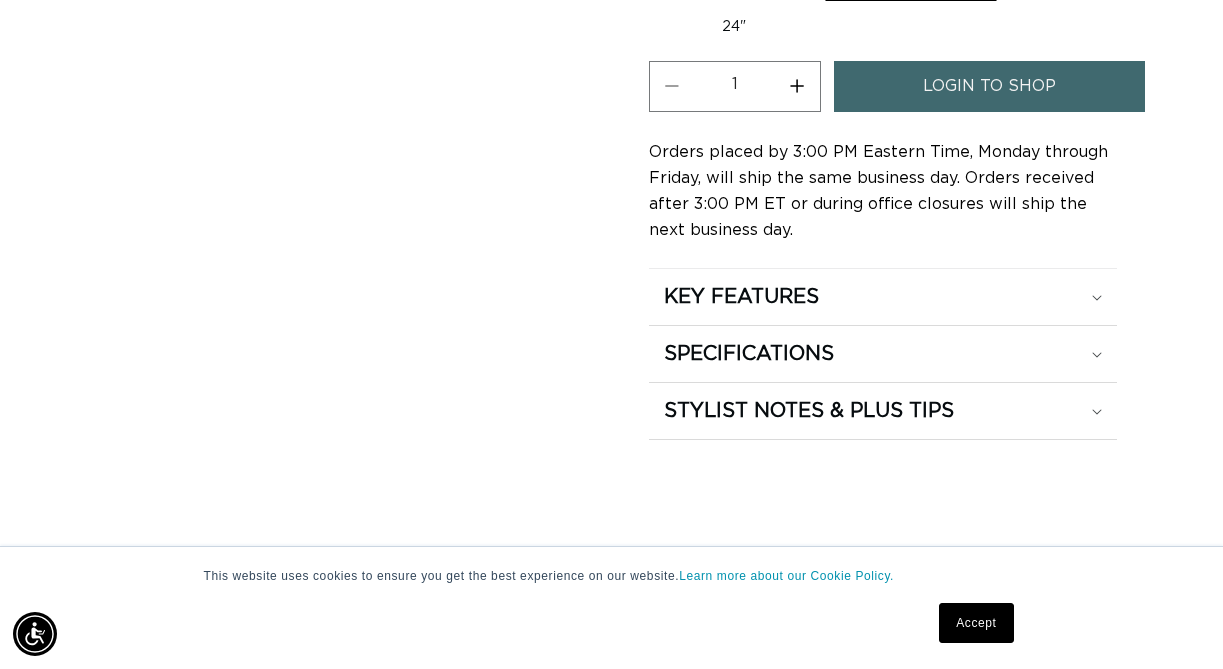 scroll, scrollTop: 1492, scrollLeft: 0, axis: vertical 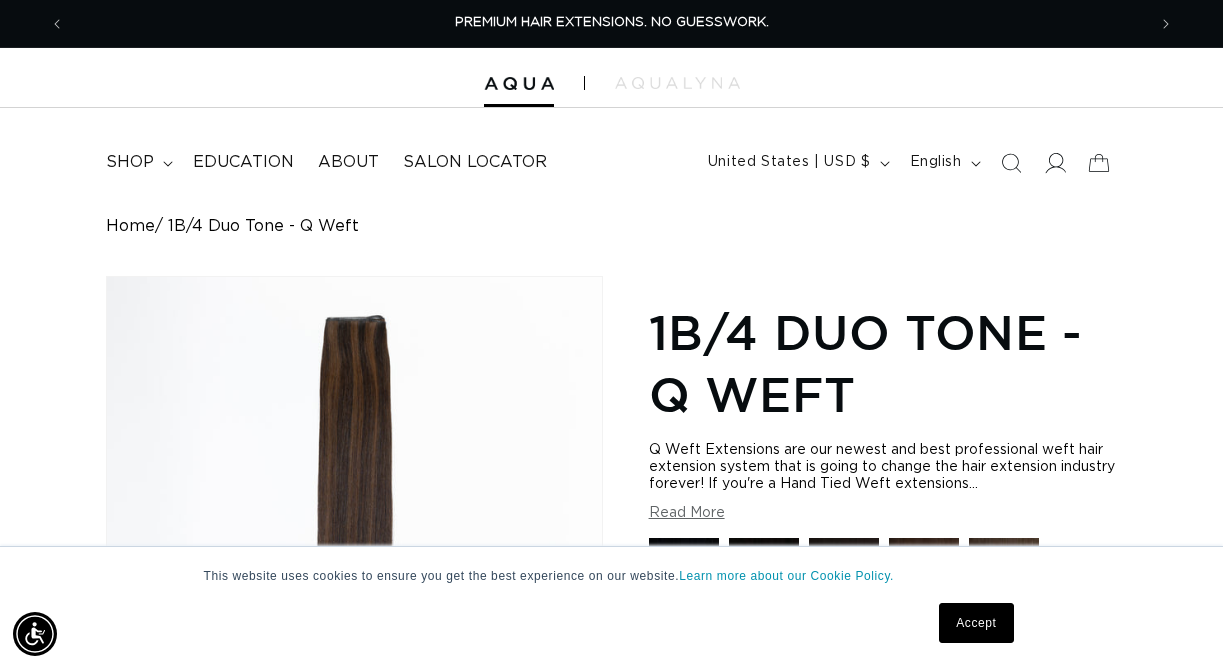 click 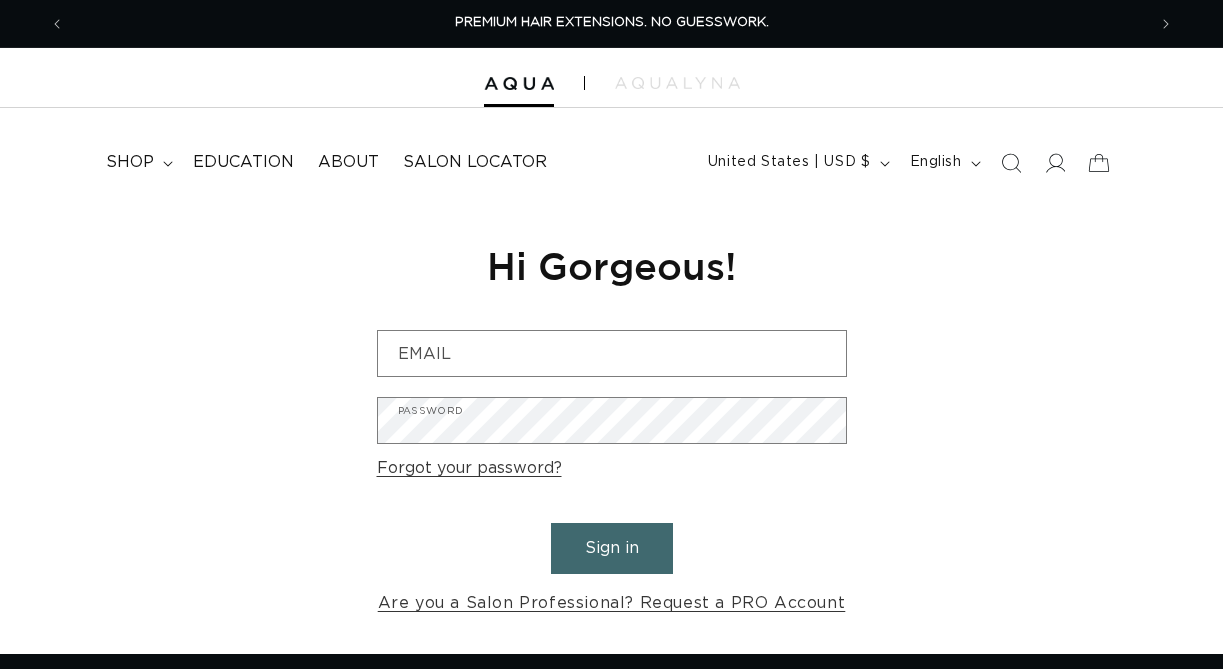 scroll, scrollTop: 0, scrollLeft: 0, axis: both 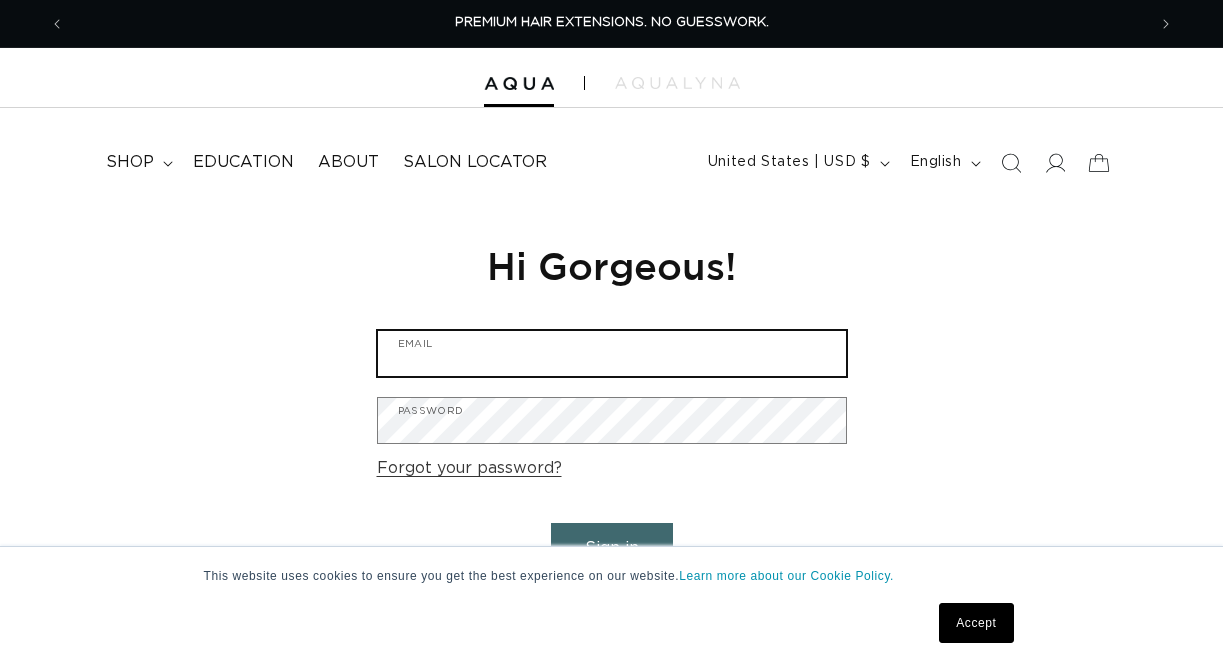 click on "Email" at bounding box center [612, 353] 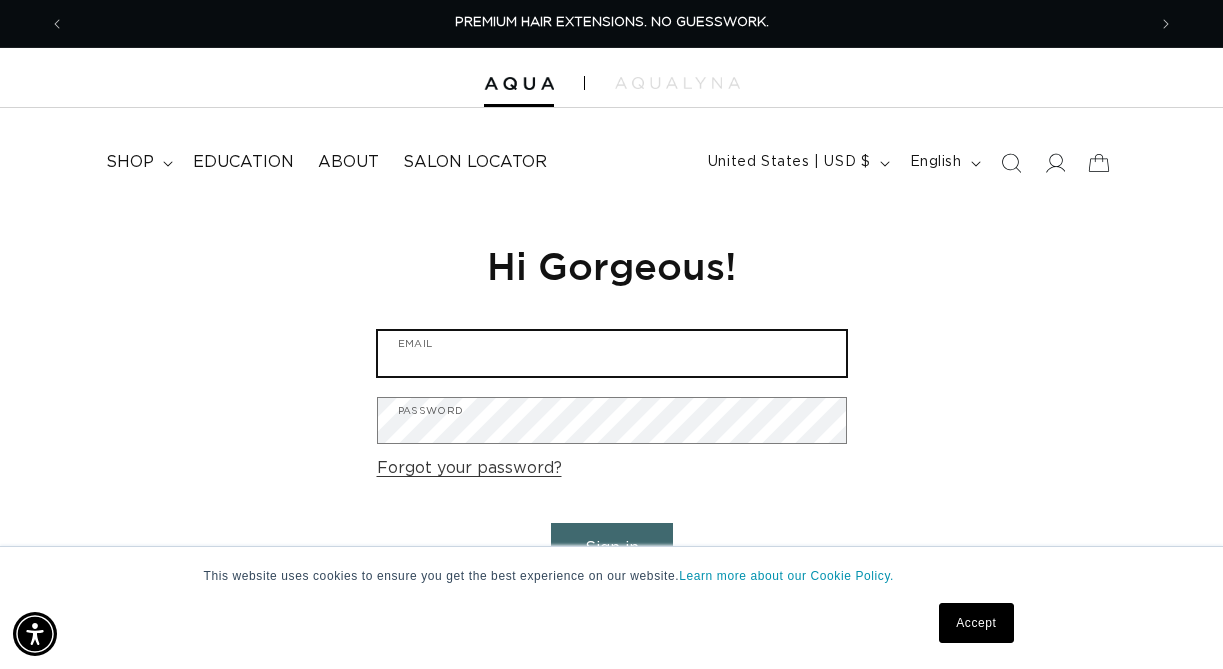 type on "she.swaggers@example.com" 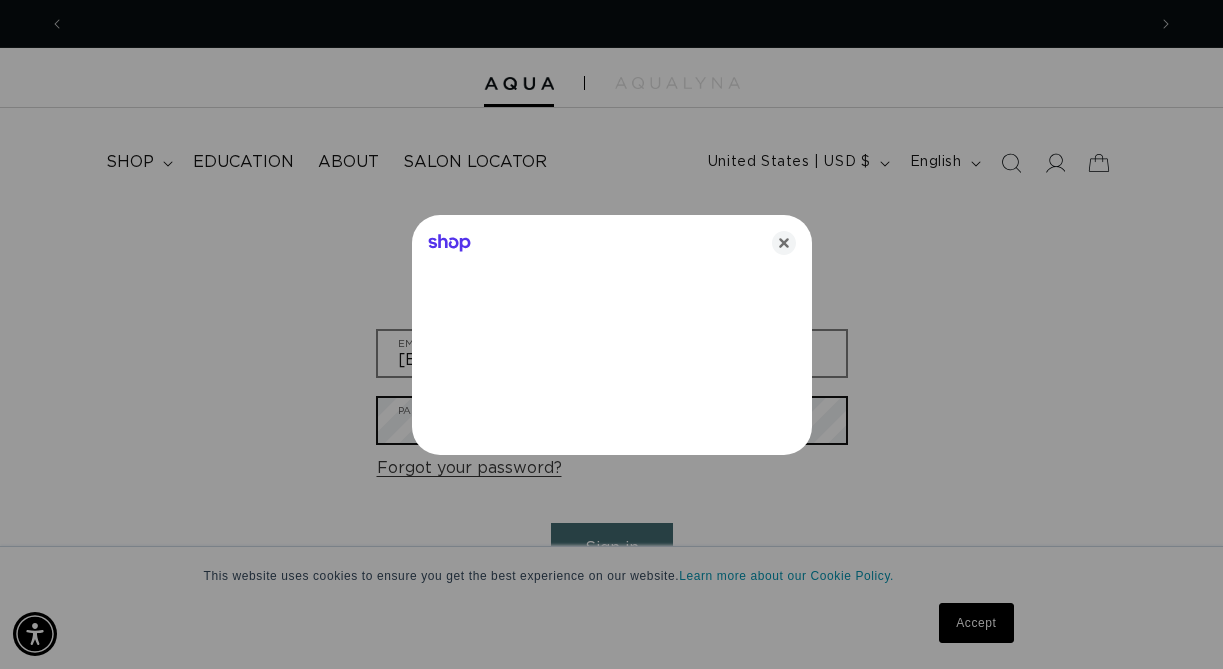 scroll, scrollTop: 0, scrollLeft: 1081, axis: horizontal 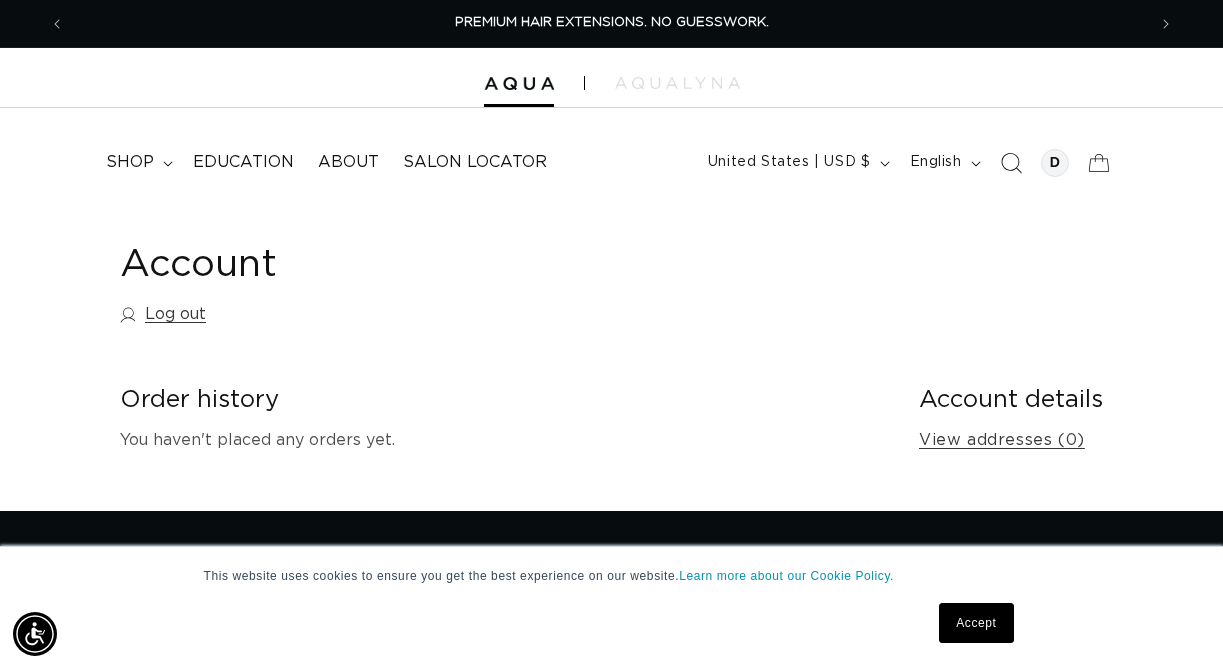 click 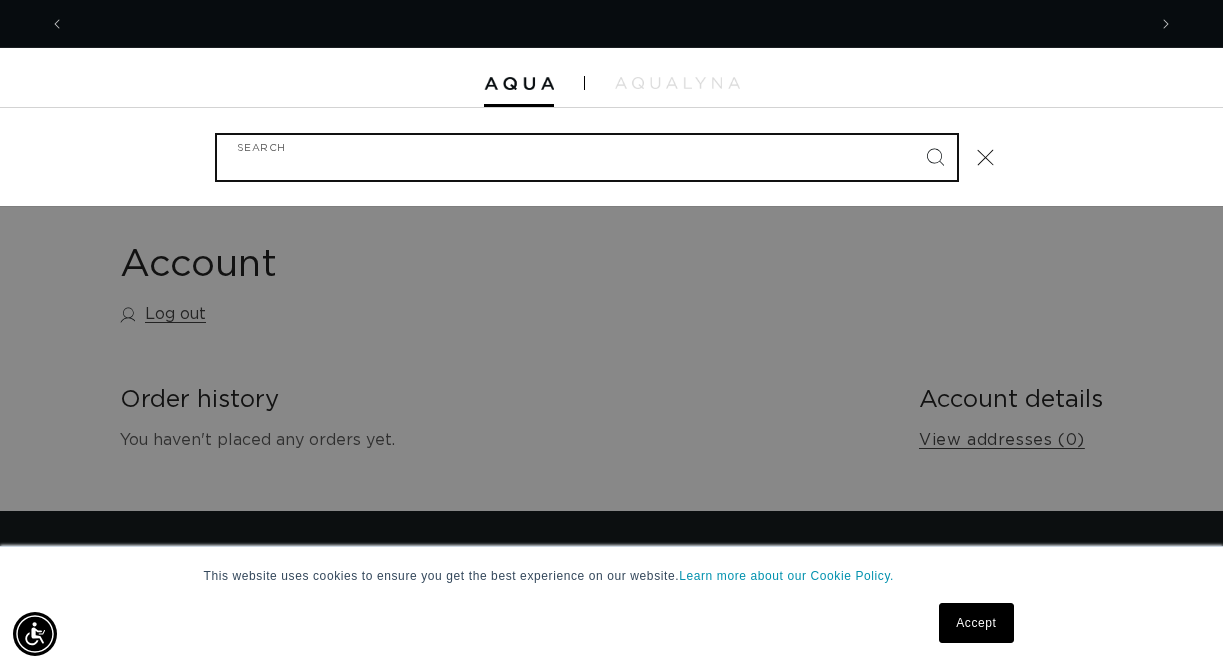 scroll, scrollTop: 0, scrollLeft: 1081, axis: horizontal 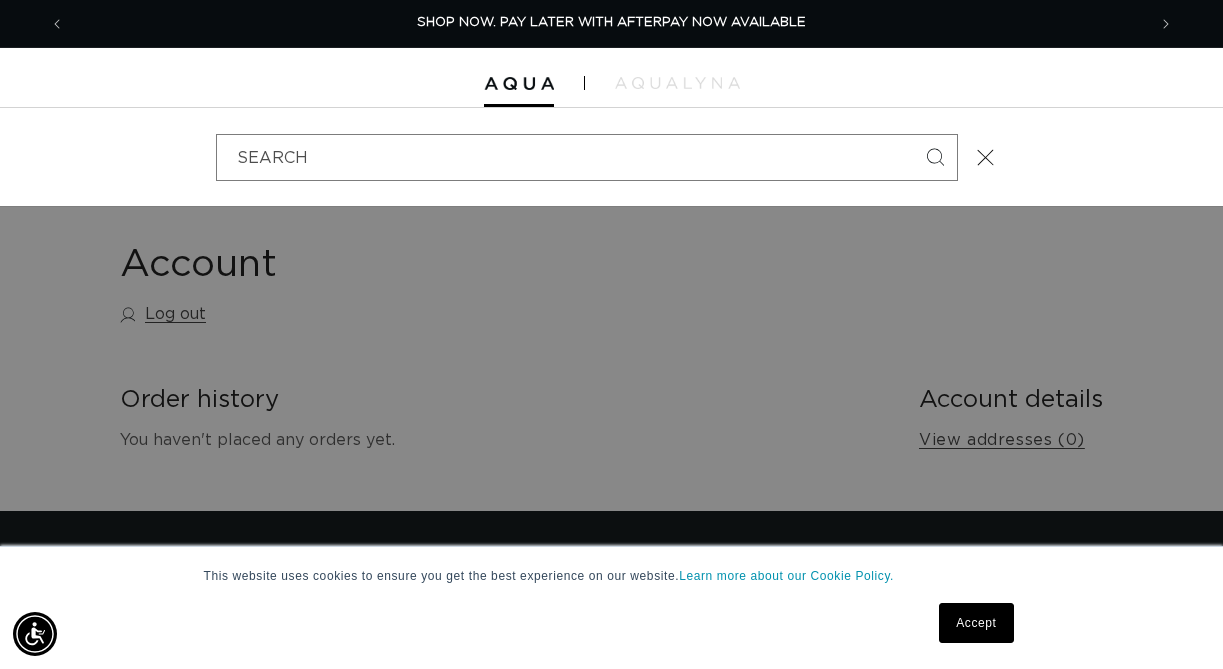 click at bounding box center [0, 157] 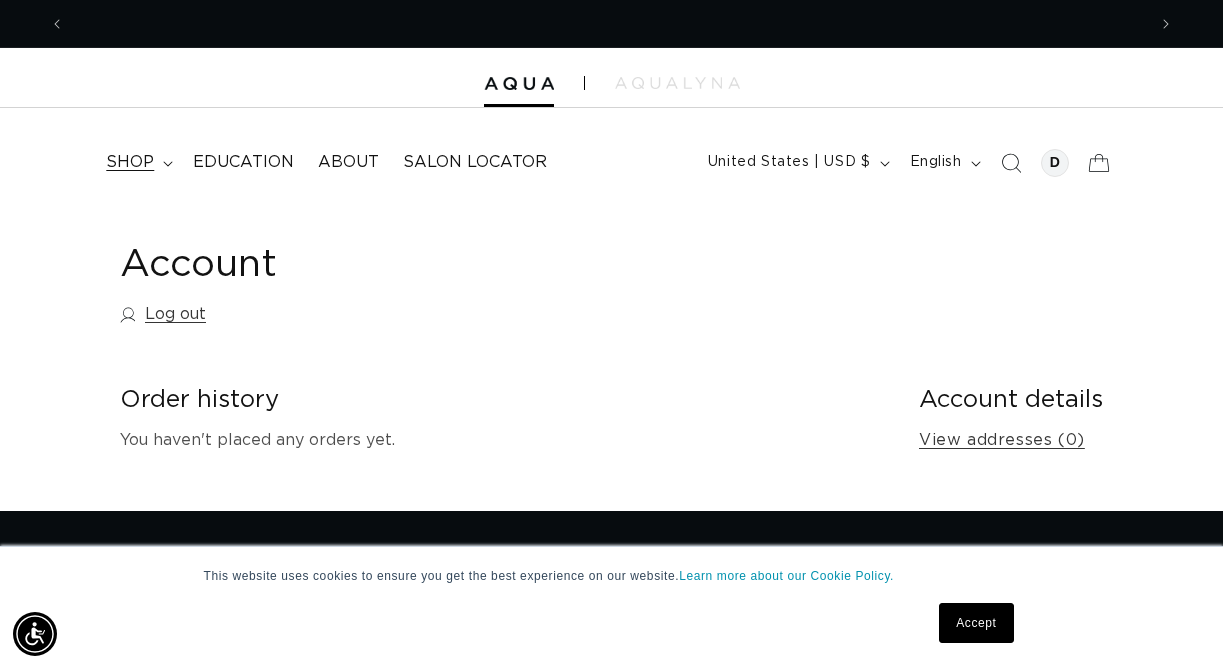 click on "shop" at bounding box center [137, 162] 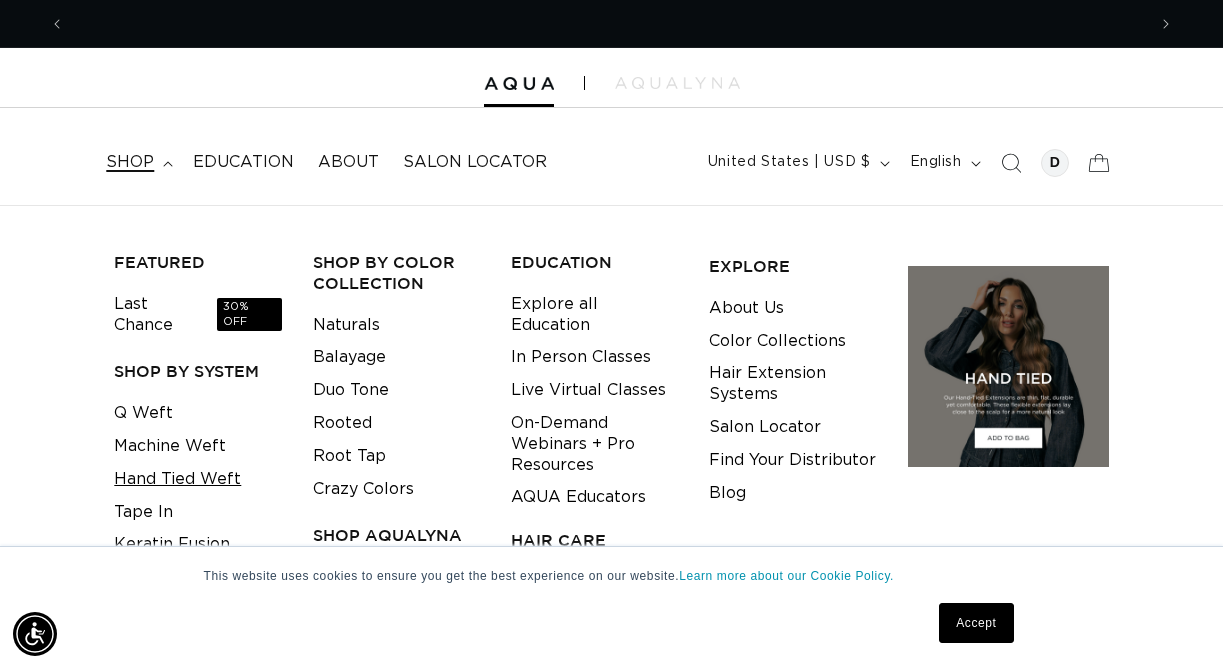 scroll, scrollTop: 0, scrollLeft: 0, axis: both 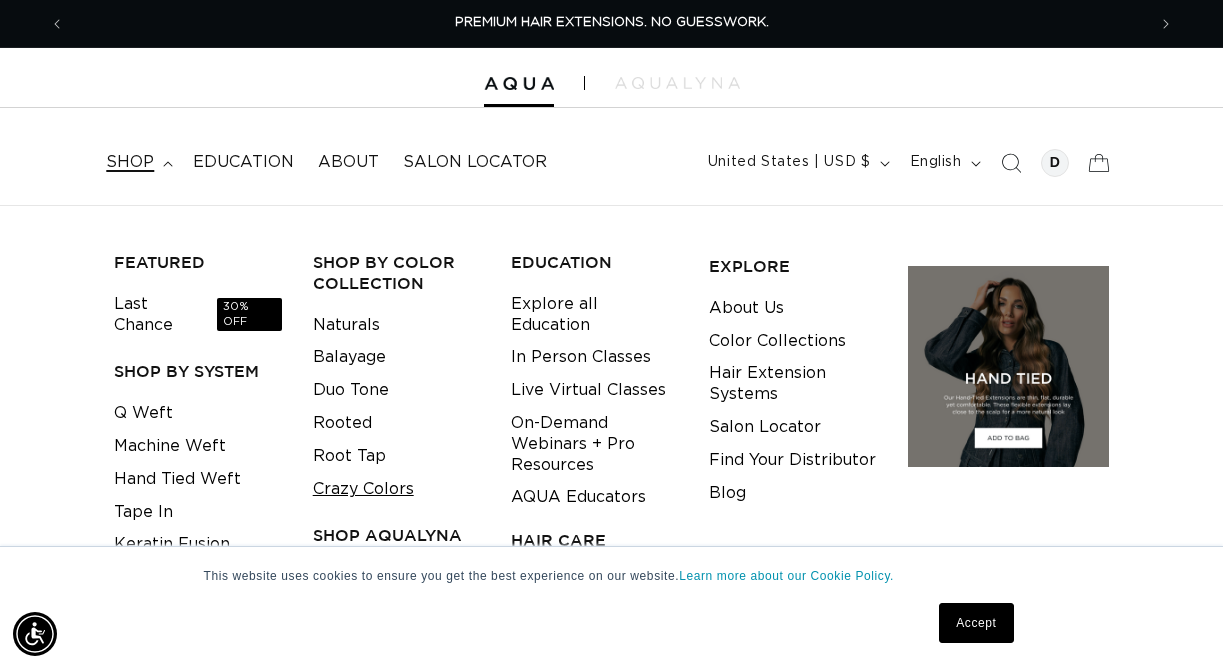 click on "Crazy Colors" at bounding box center [363, 489] 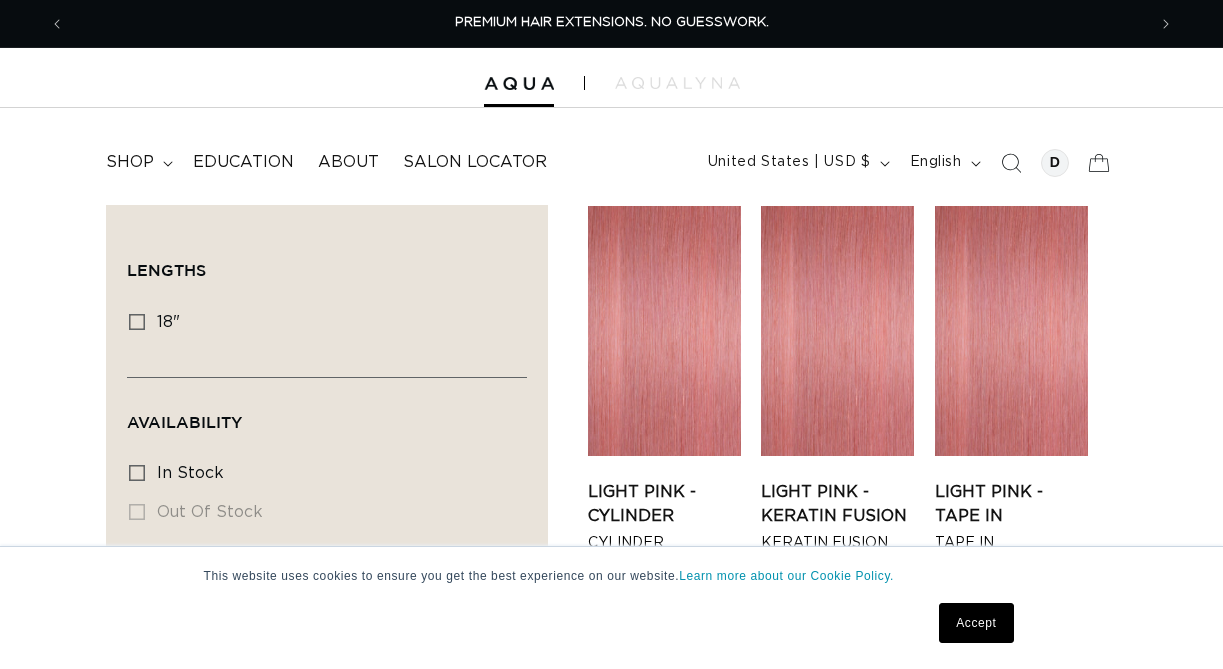 scroll, scrollTop: 0, scrollLeft: 0, axis: both 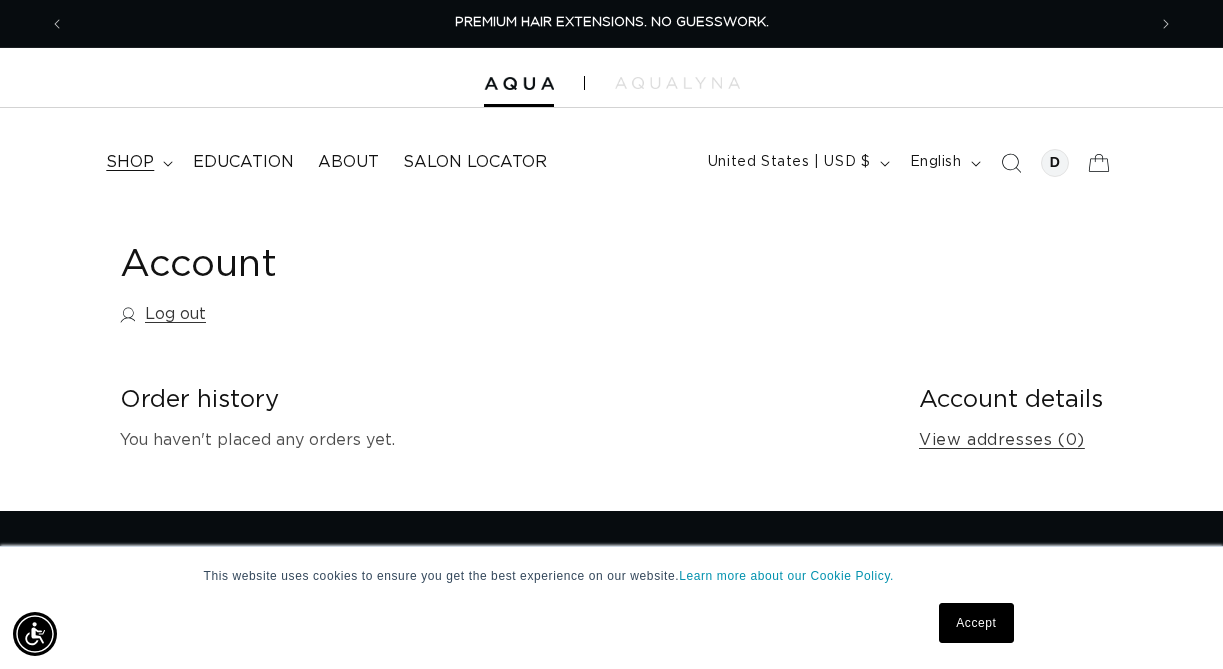click on "shop" at bounding box center (130, 162) 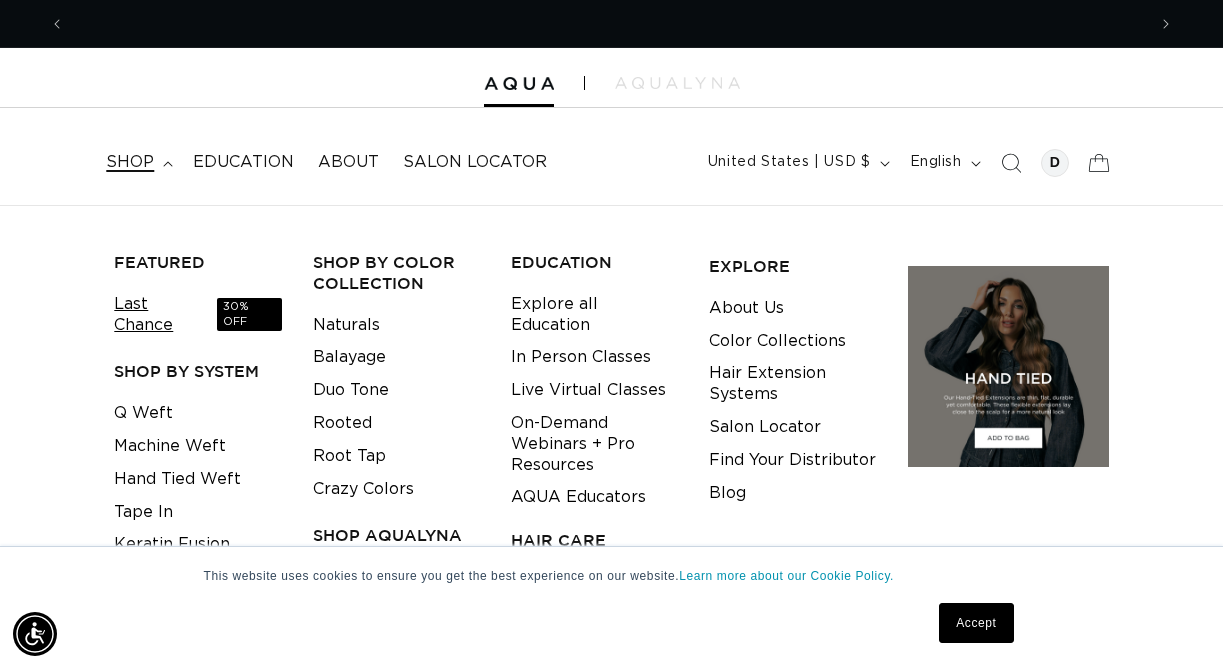 scroll, scrollTop: 0, scrollLeft: 1081, axis: horizontal 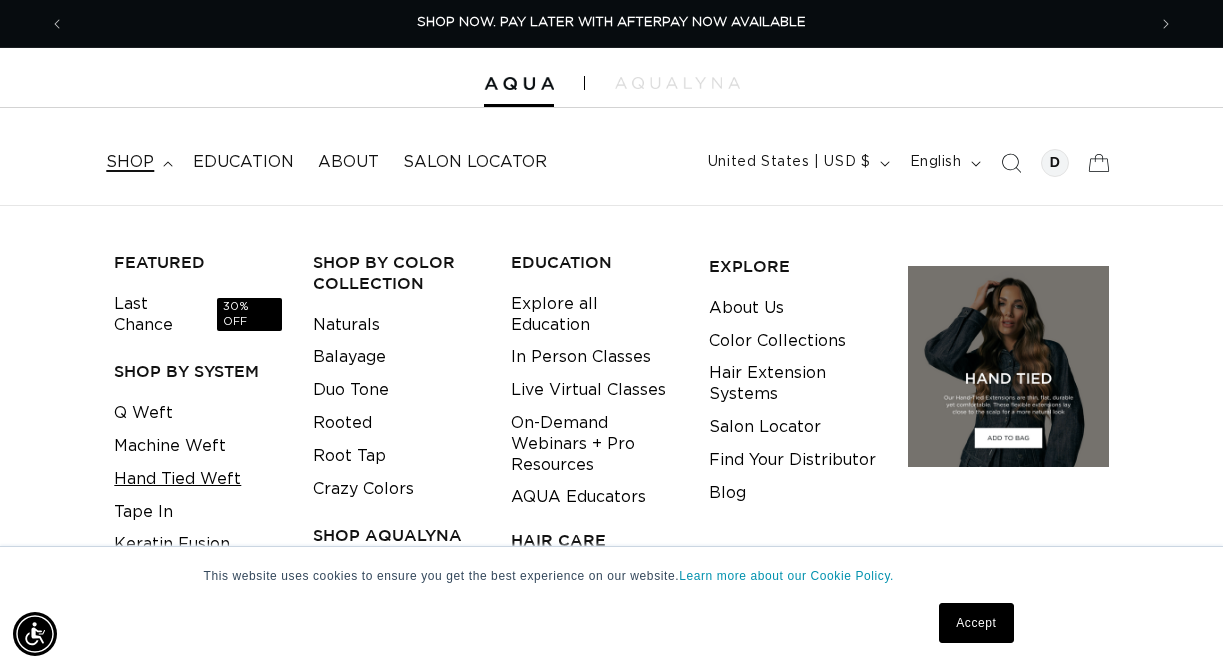 click on "Hand Tied Weft" at bounding box center [177, 479] 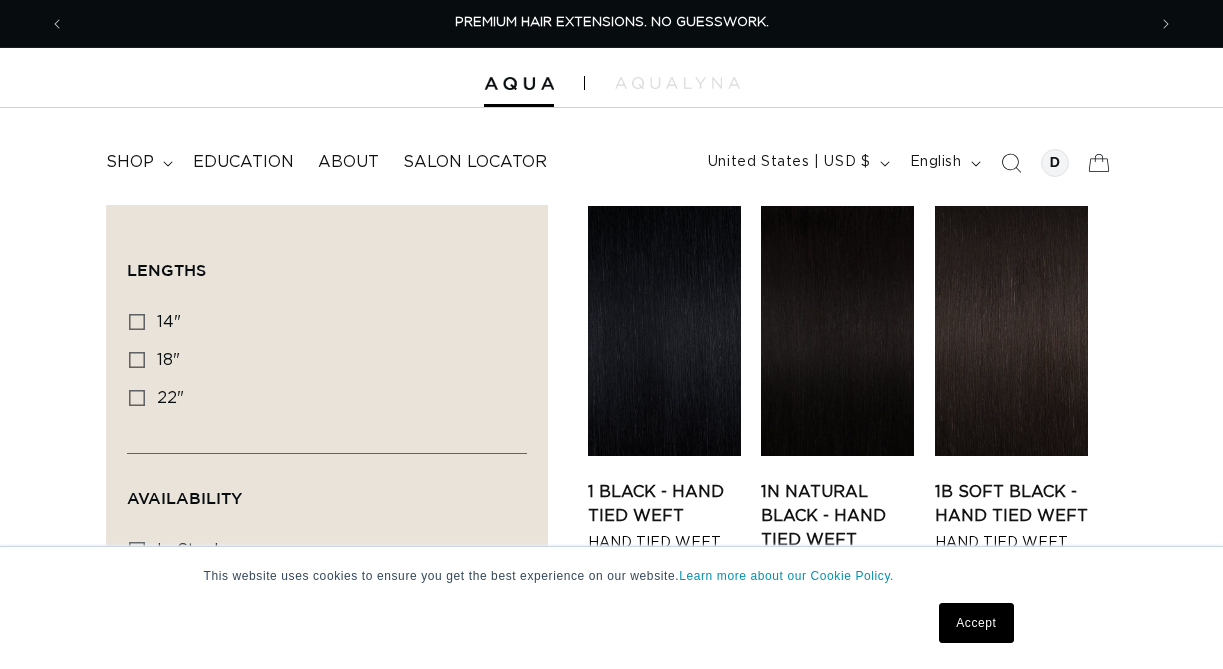 scroll, scrollTop: 0, scrollLeft: 0, axis: both 